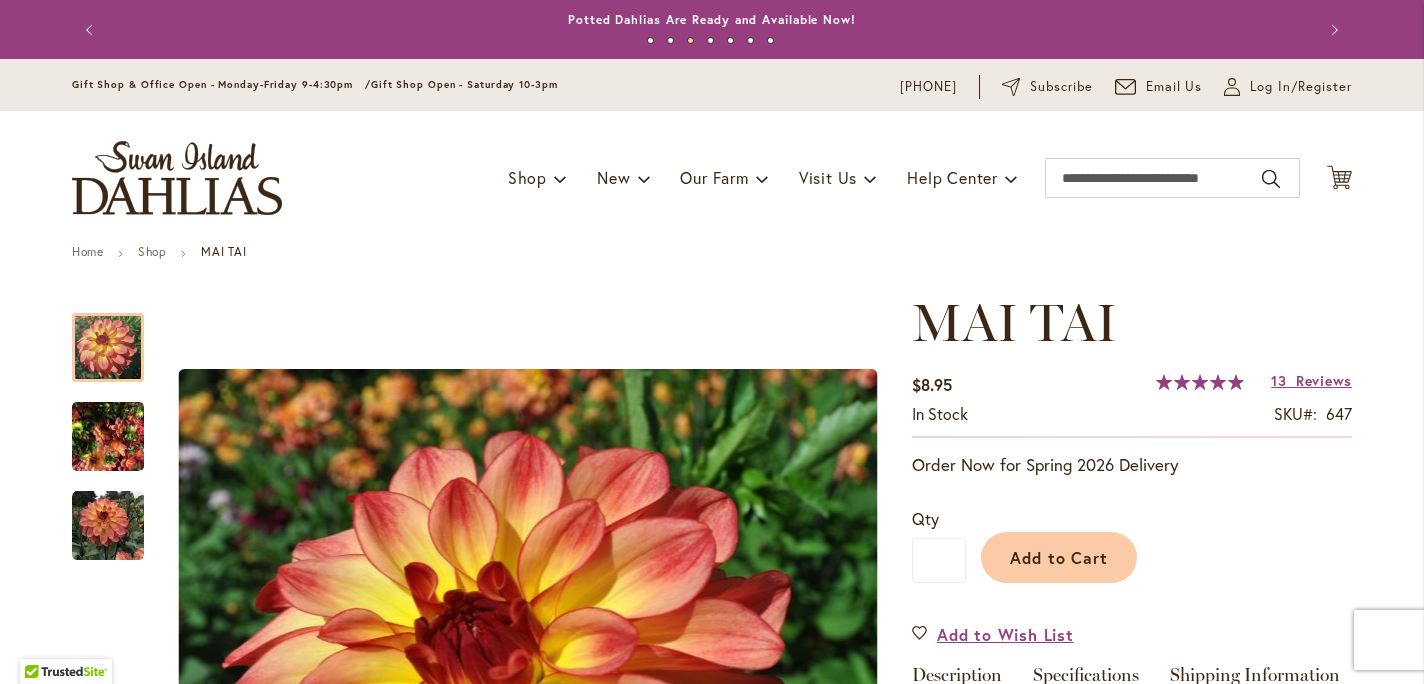 scroll, scrollTop: 0, scrollLeft: 0, axis: both 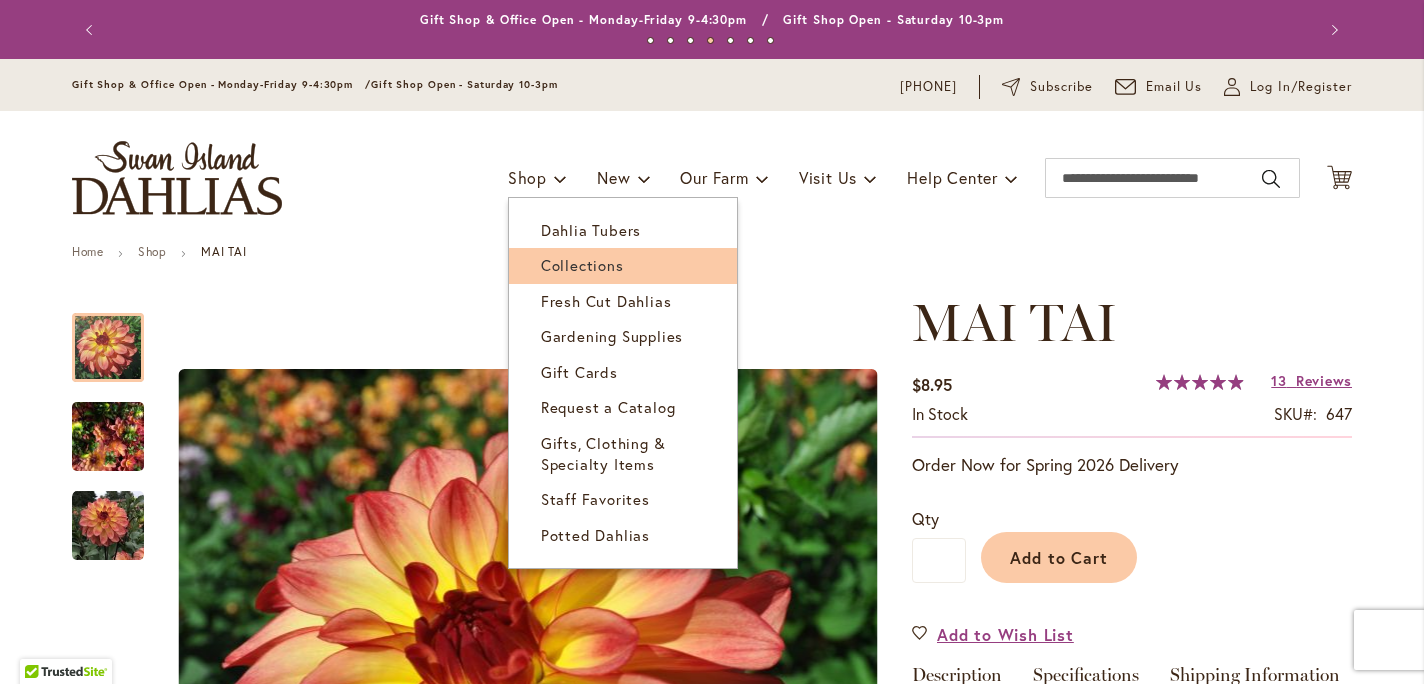 type on "**********" 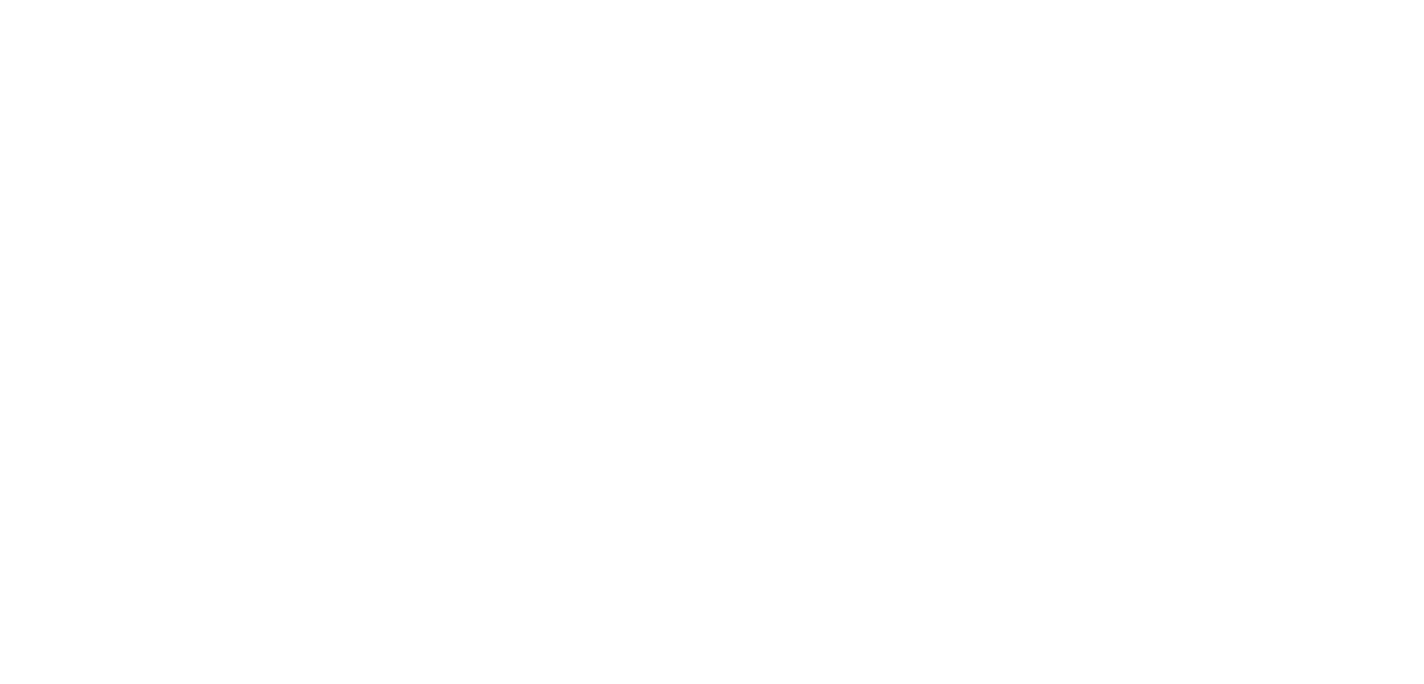 scroll, scrollTop: 0, scrollLeft: 0, axis: both 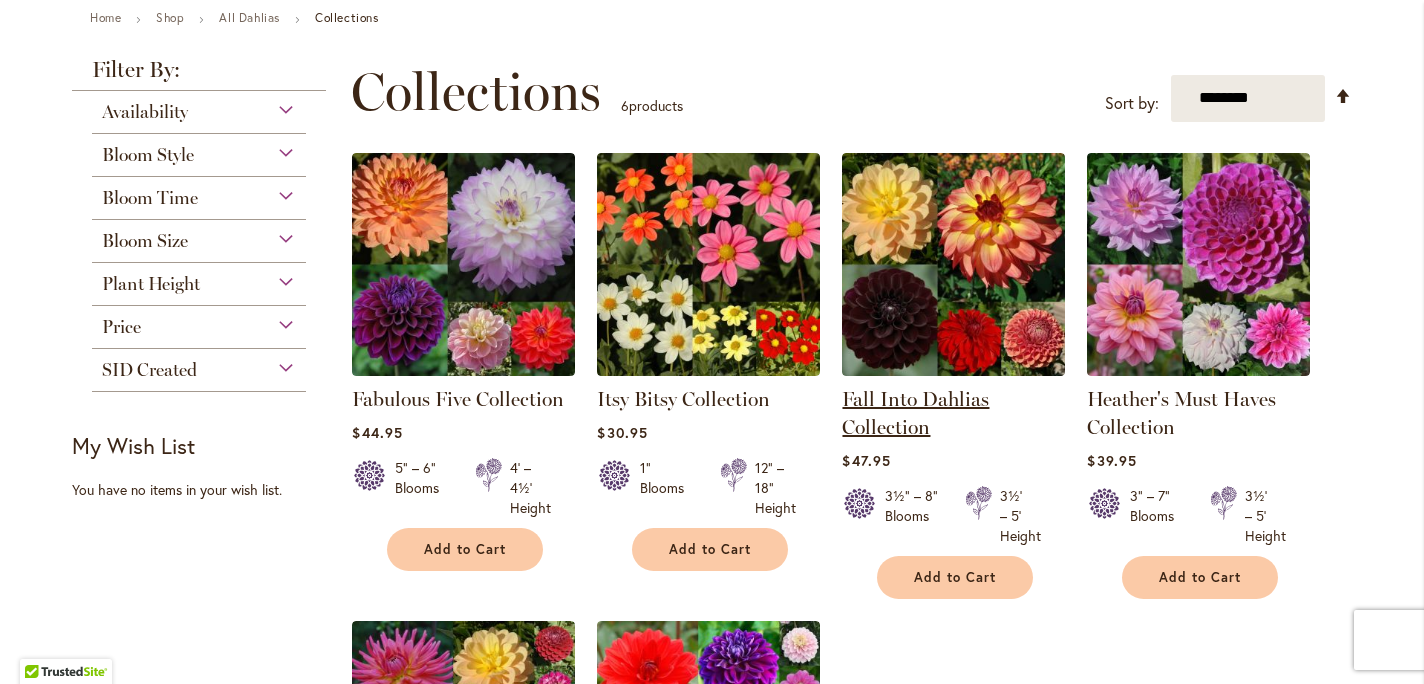 type on "**********" 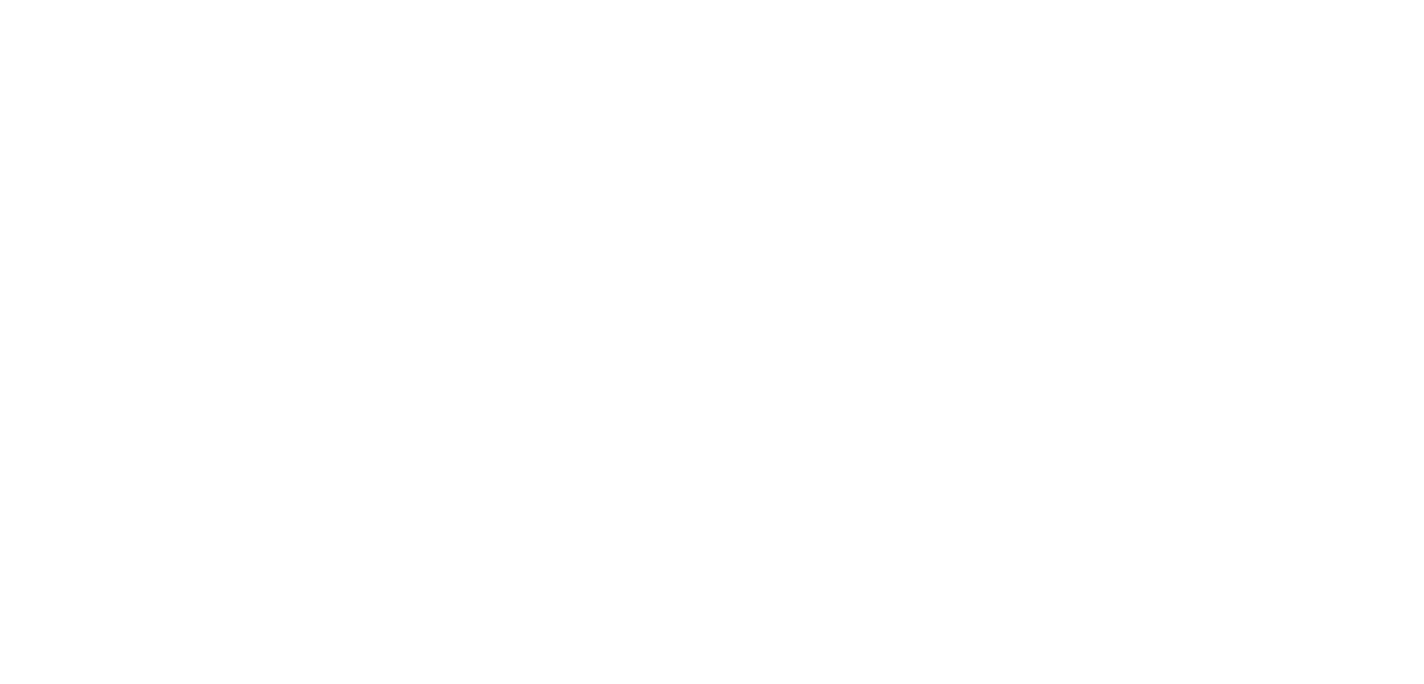 scroll, scrollTop: 0, scrollLeft: 0, axis: both 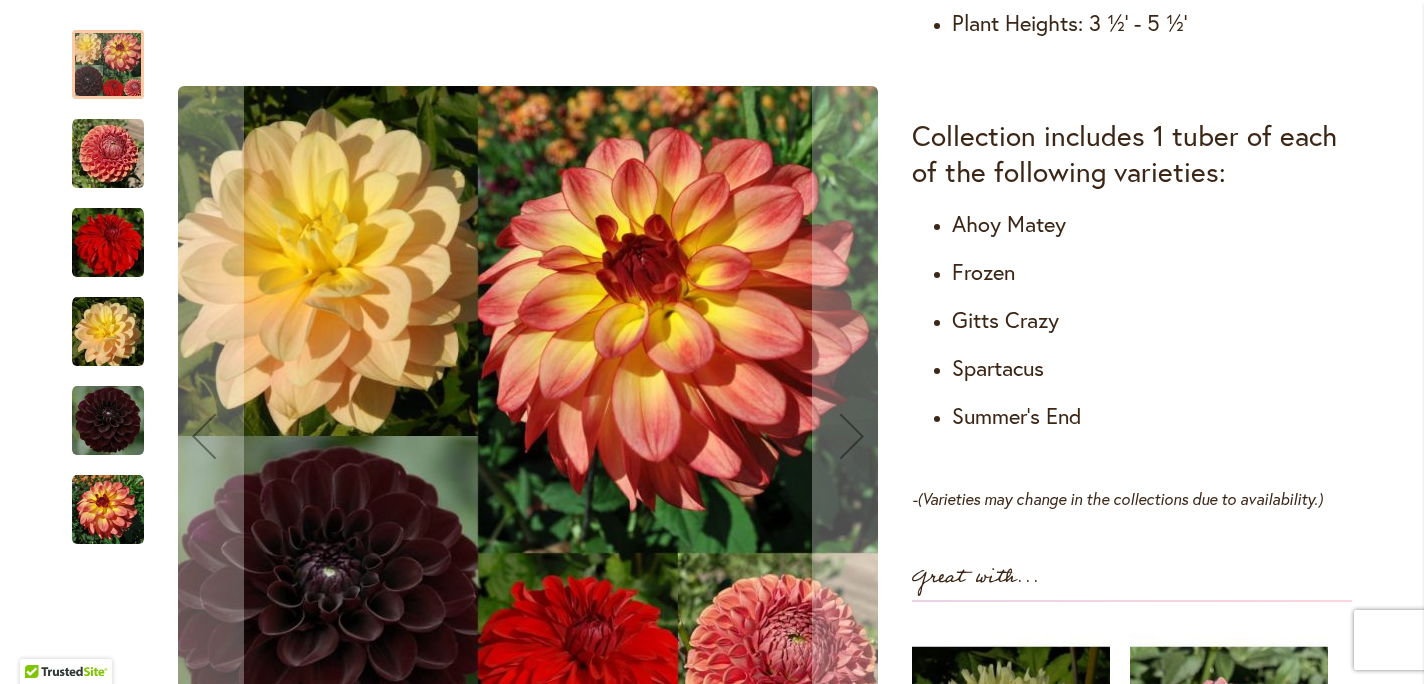 type on "**********" 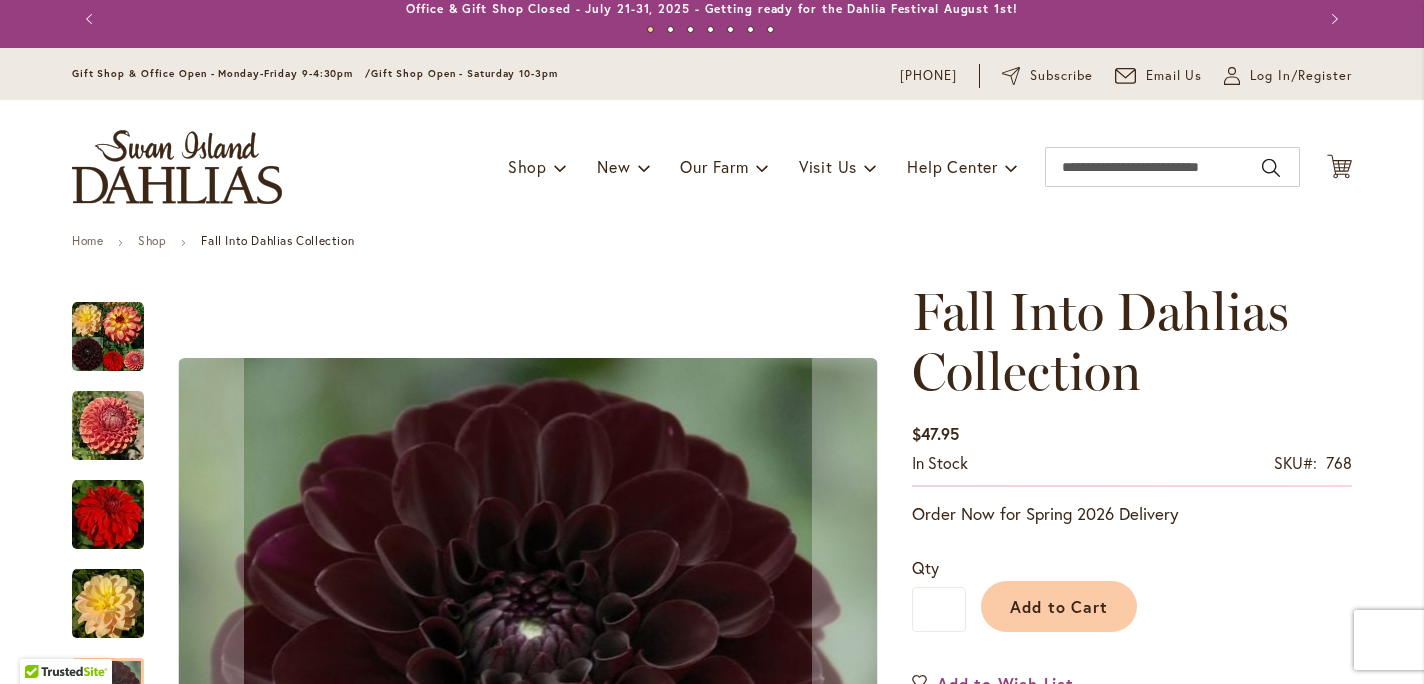 scroll, scrollTop: 0, scrollLeft: 0, axis: both 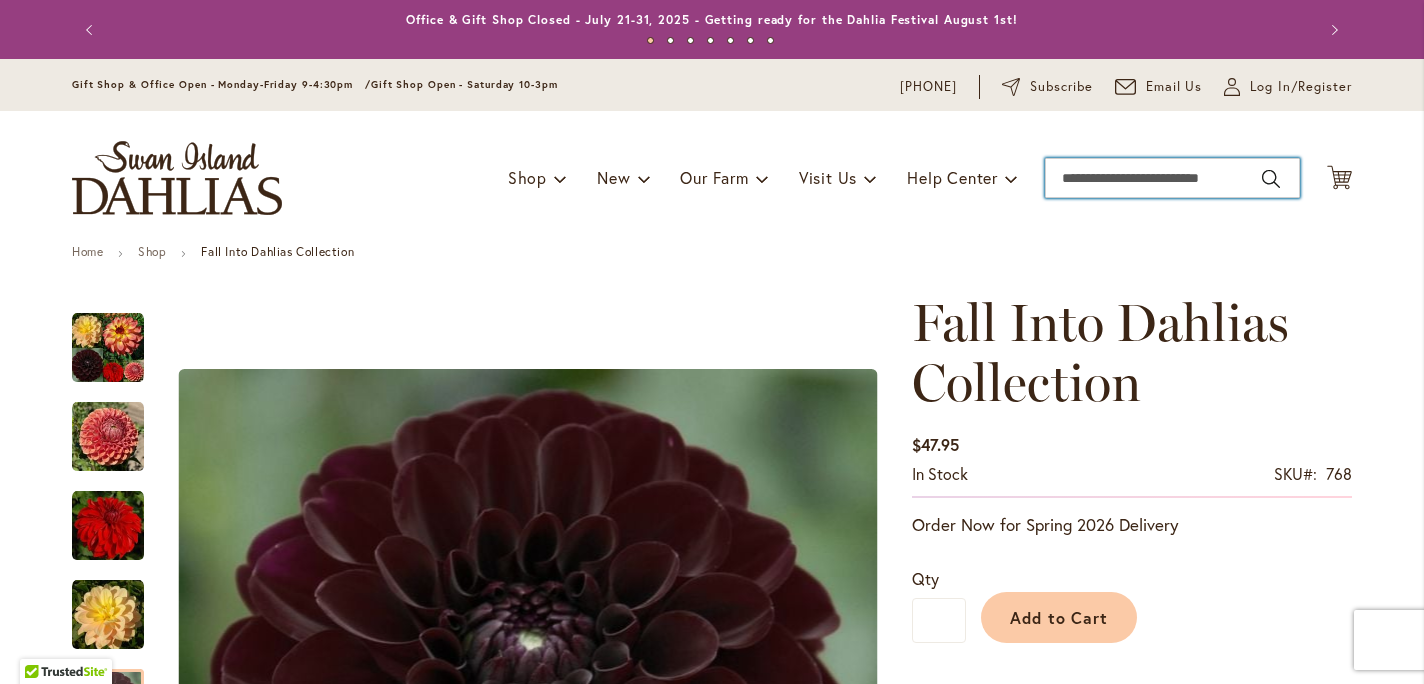 click on "Search" at bounding box center [1172, 178] 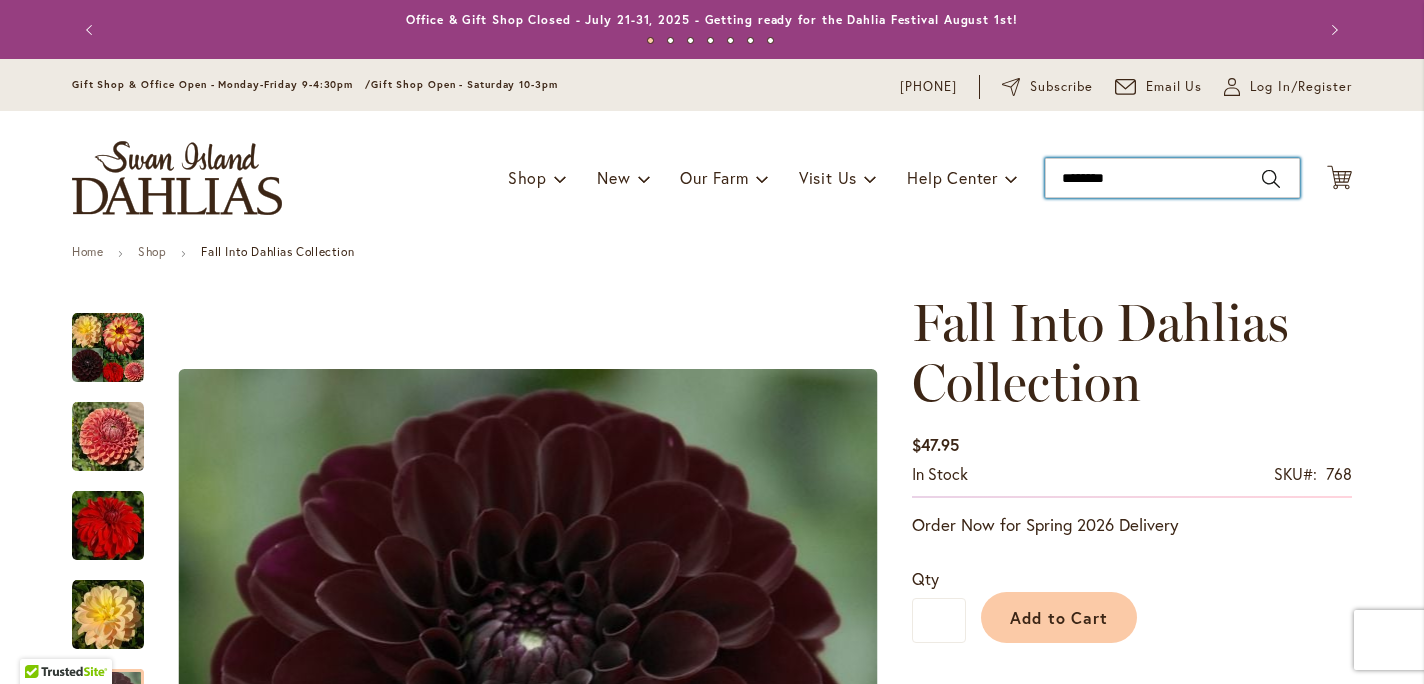type on "*********" 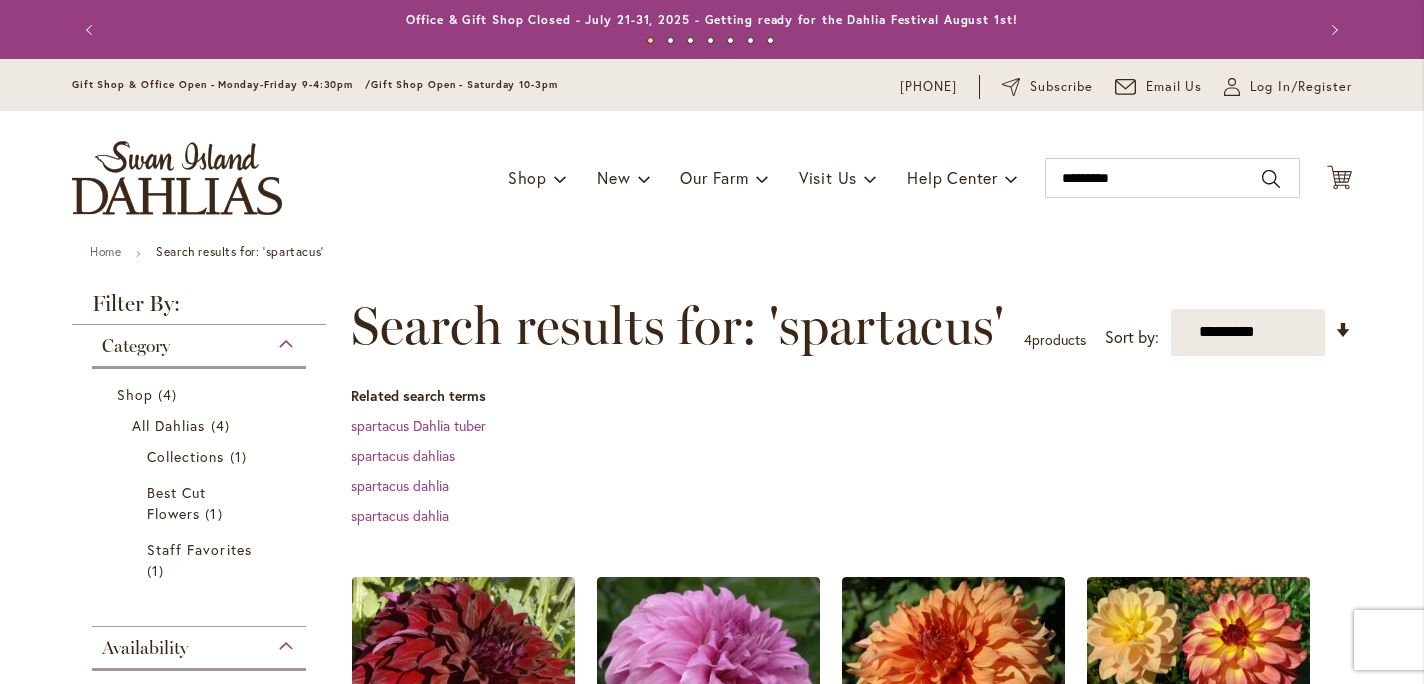 scroll, scrollTop: 0, scrollLeft: 0, axis: both 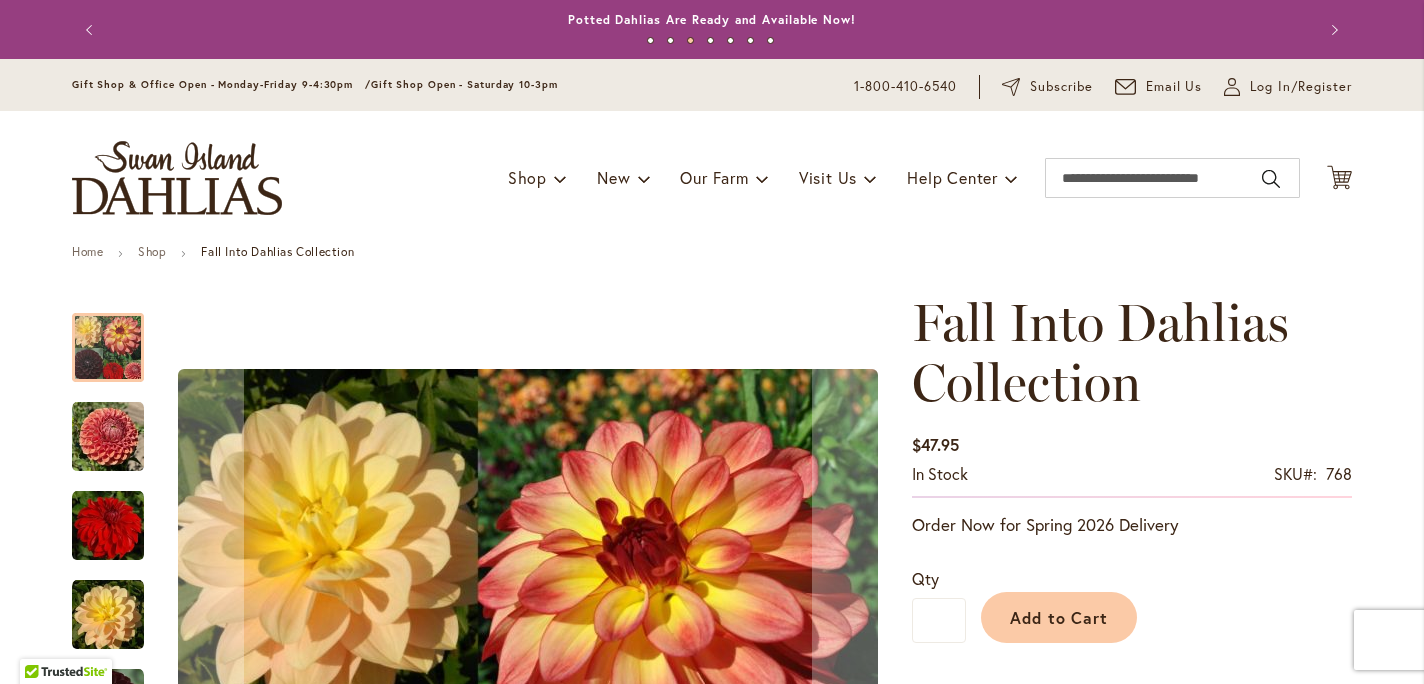 type on "**********" 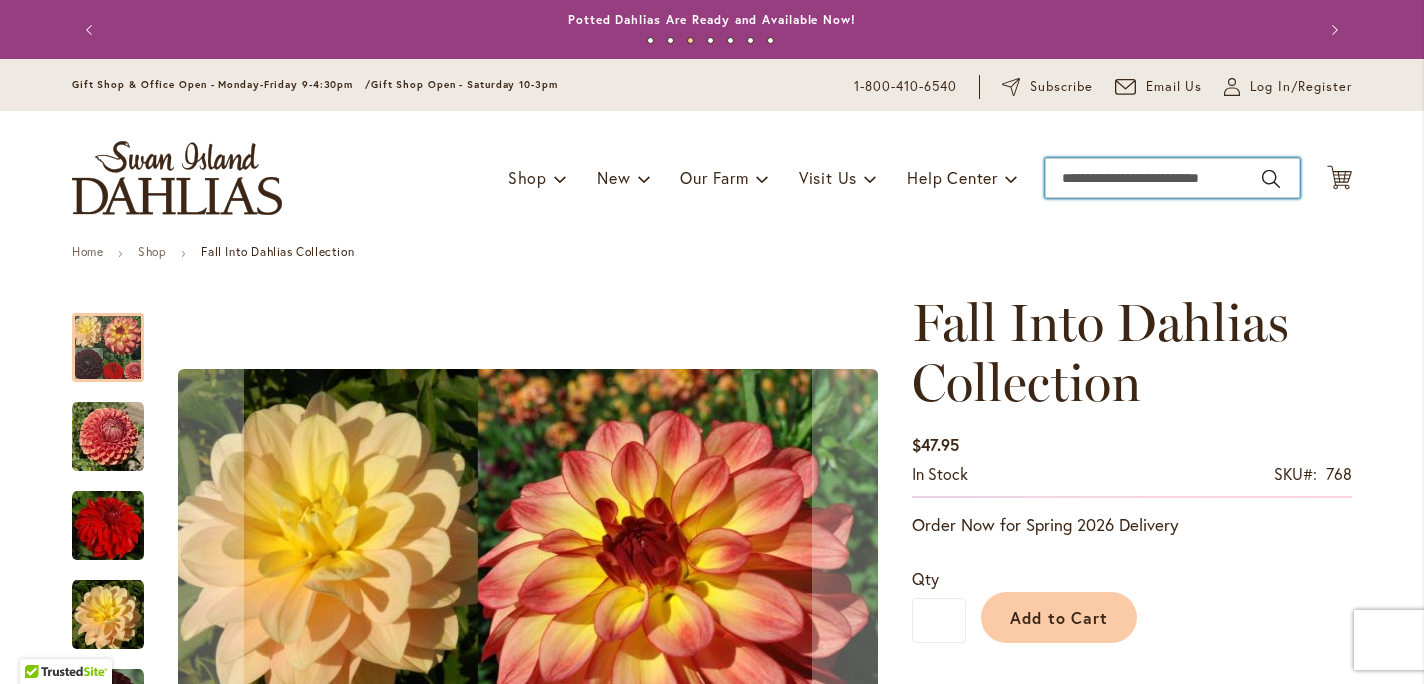 click on "Search" at bounding box center (1172, 178) 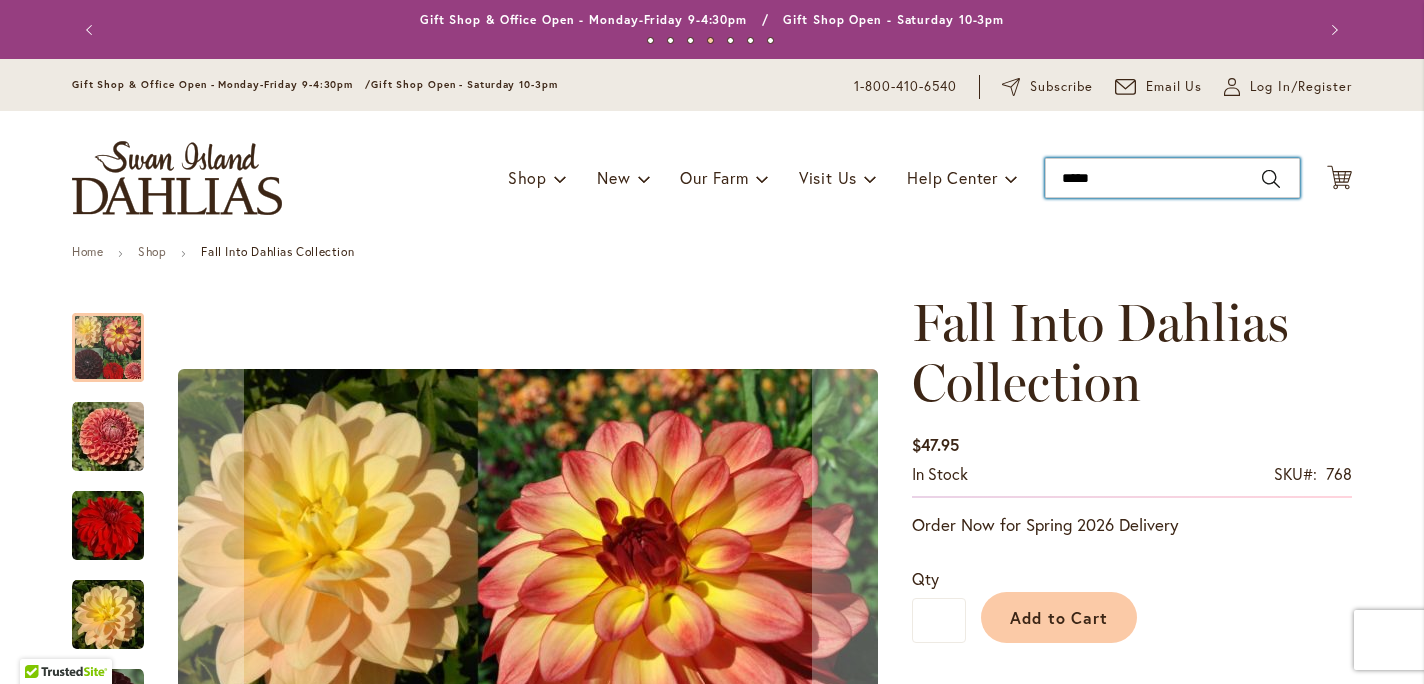 type on "******" 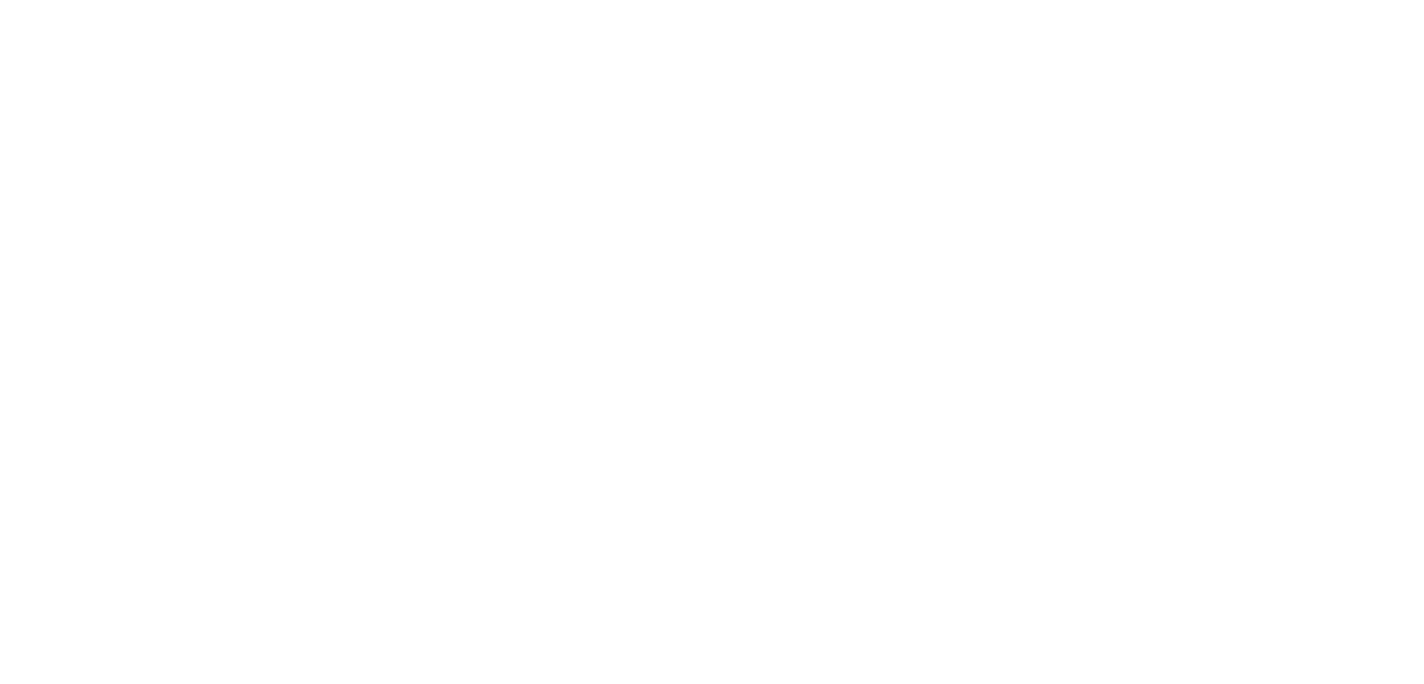 scroll, scrollTop: 0, scrollLeft: 0, axis: both 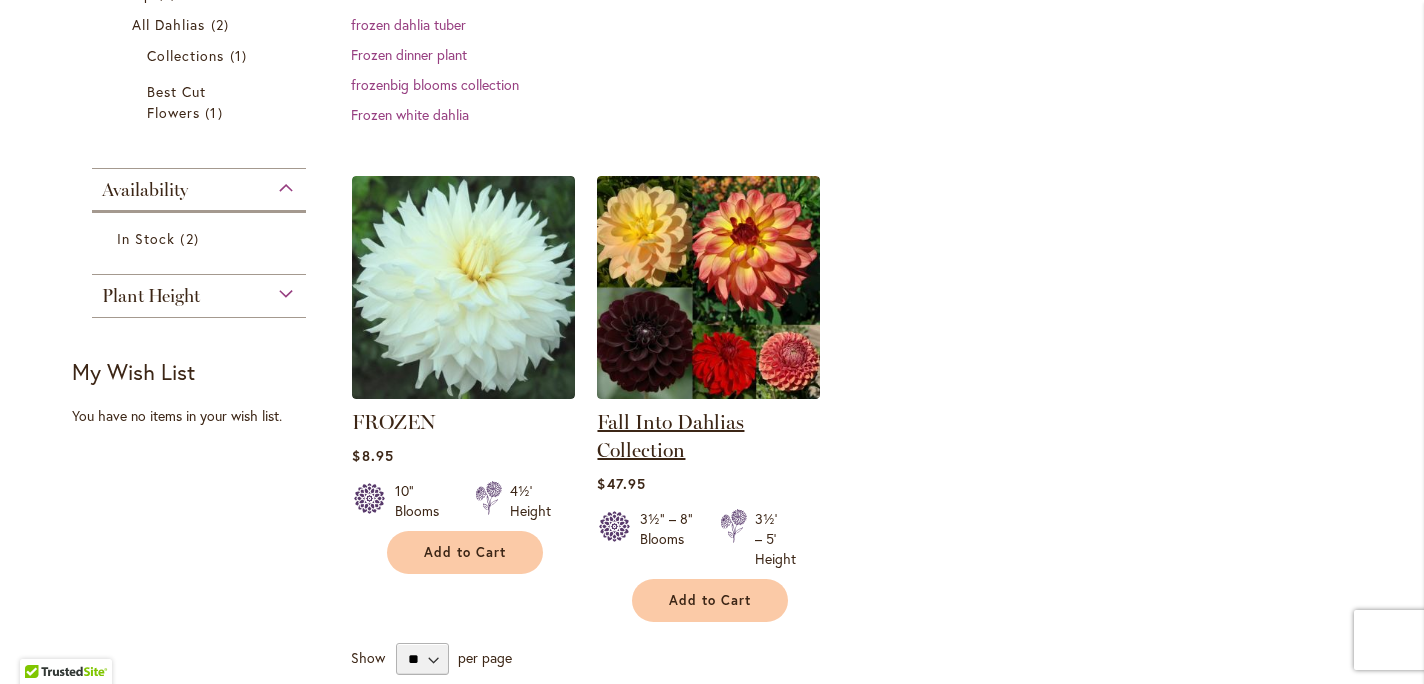 type on "**********" 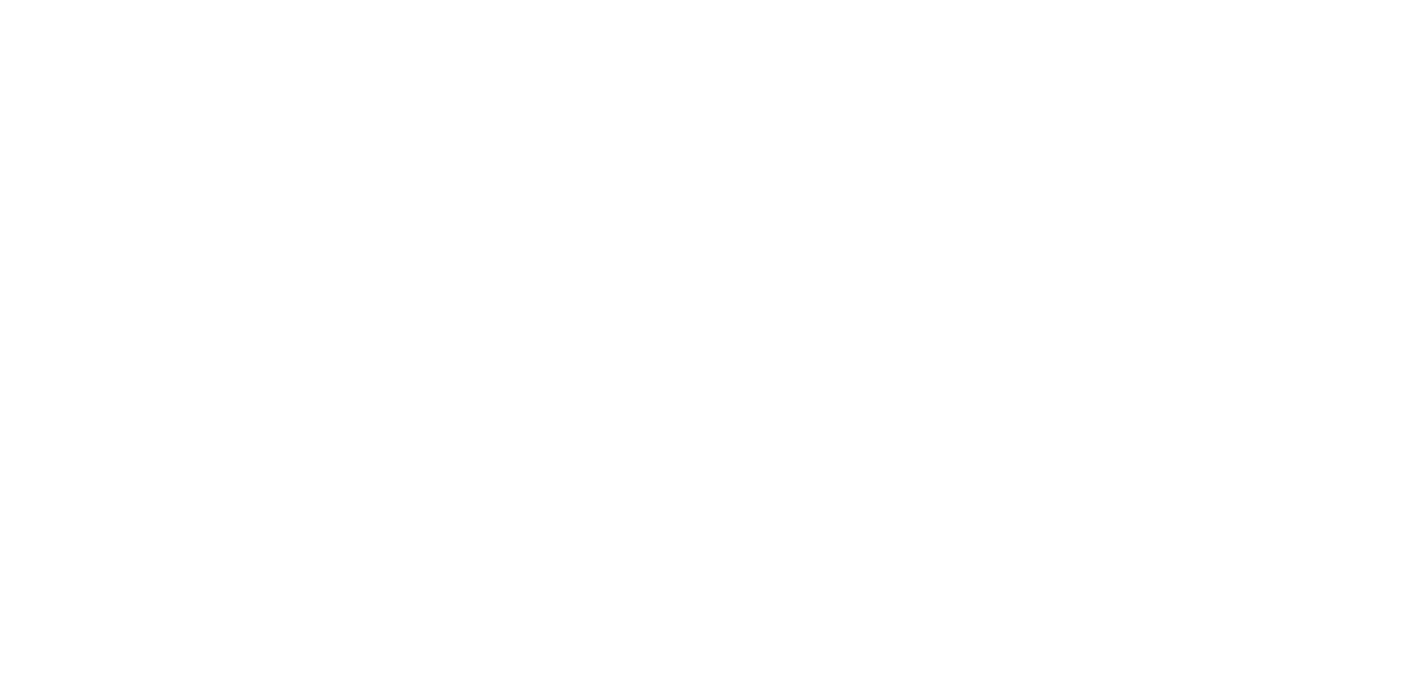 scroll, scrollTop: 0, scrollLeft: 0, axis: both 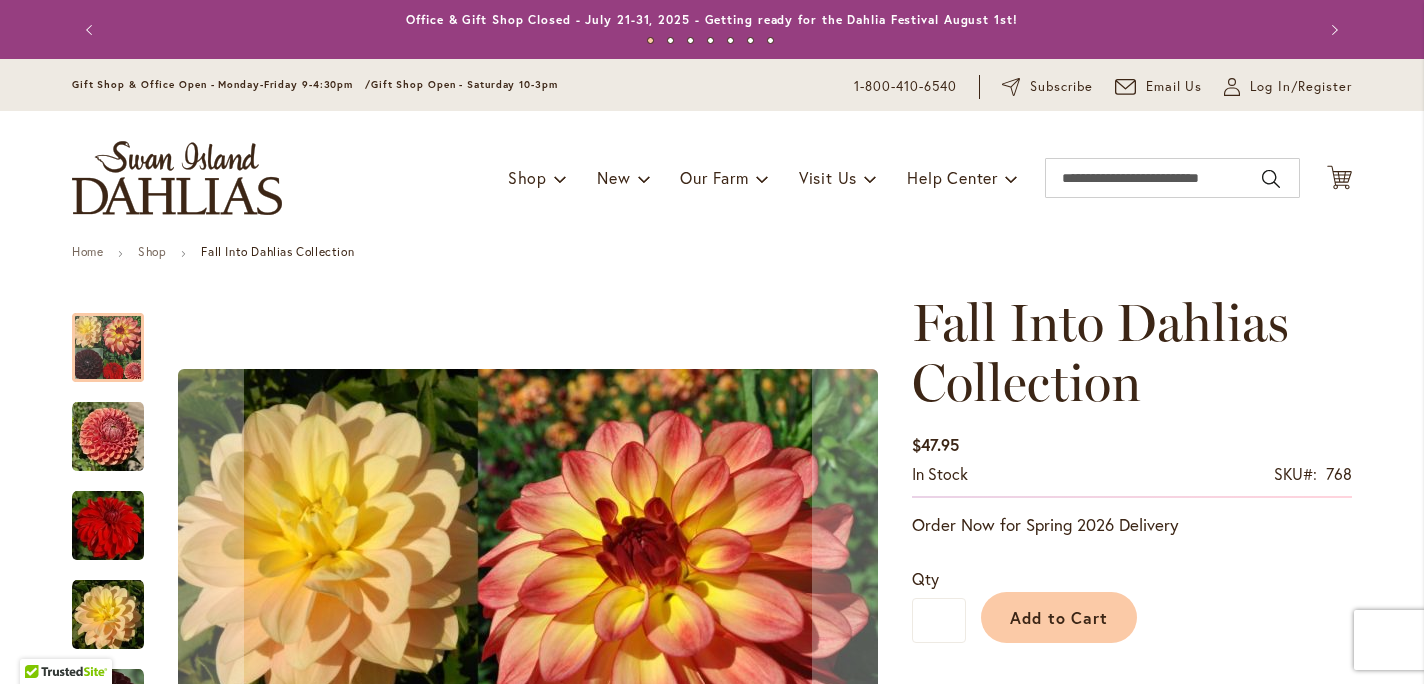type on "**********" 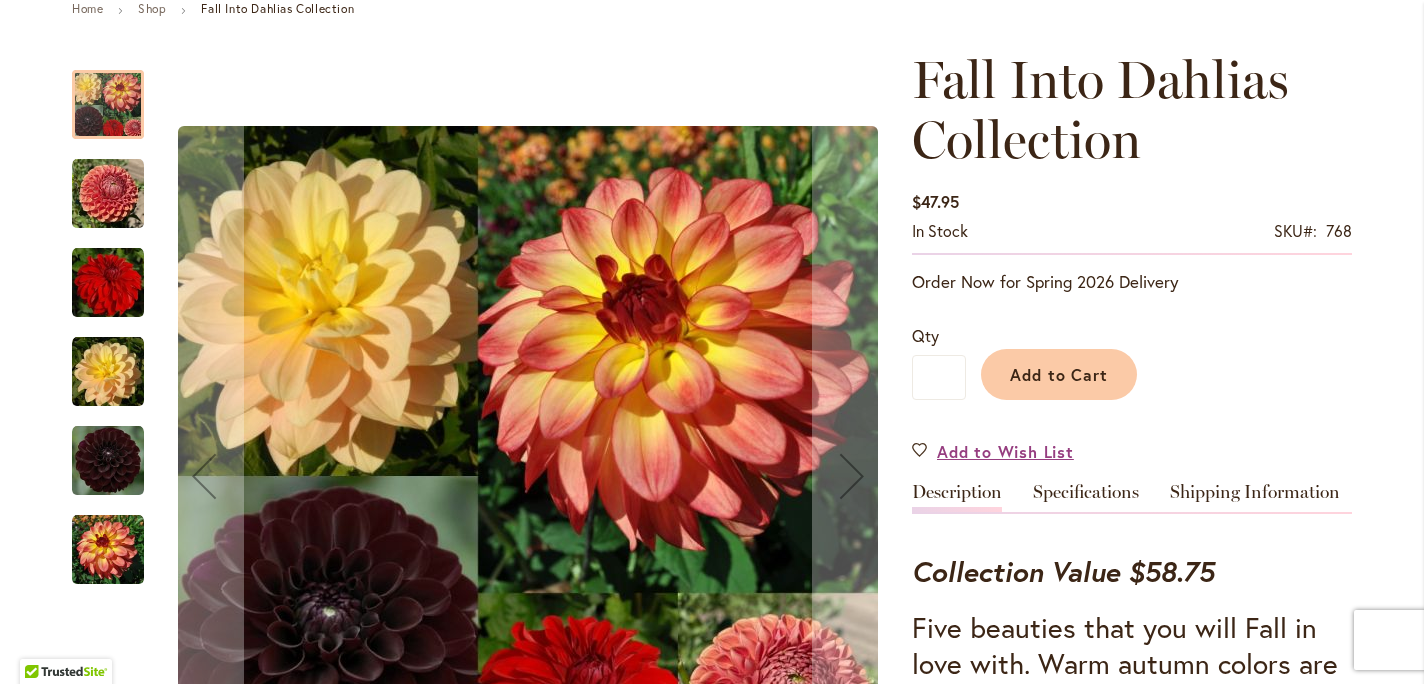 scroll, scrollTop: 242, scrollLeft: 0, axis: vertical 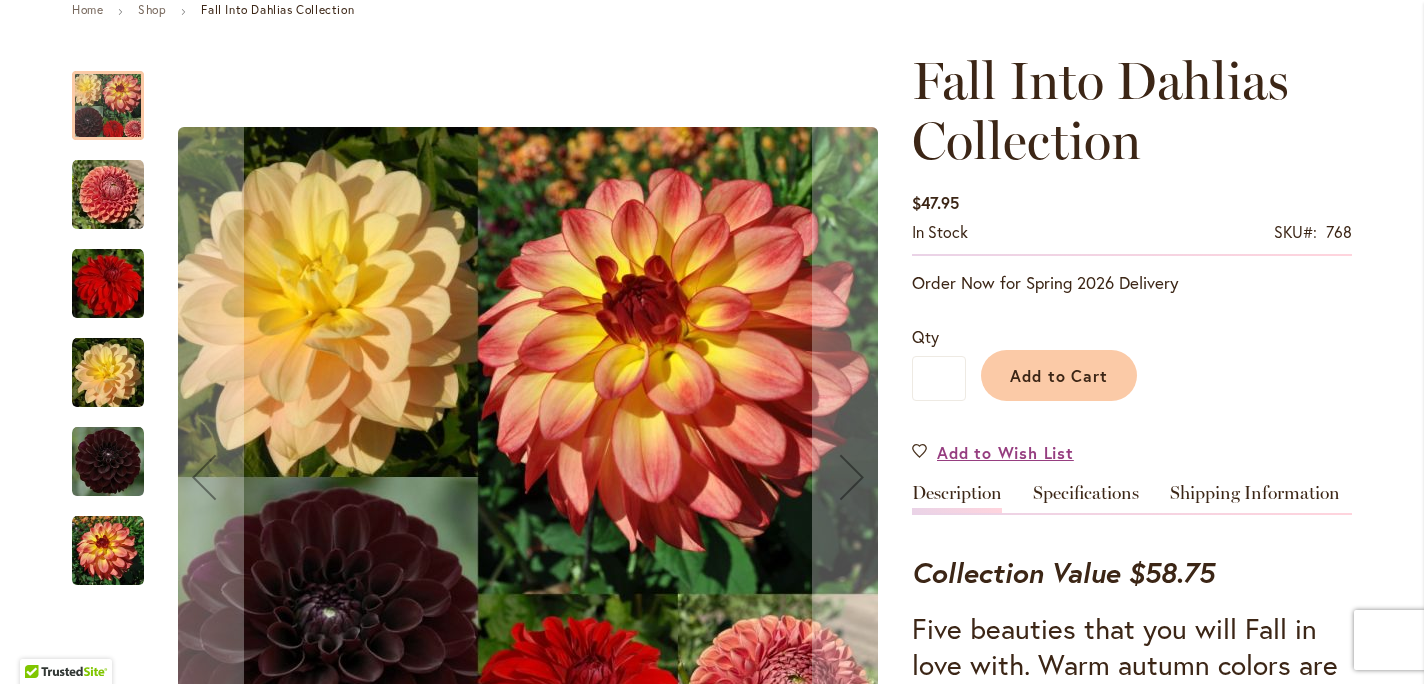 click at bounding box center [108, 195] 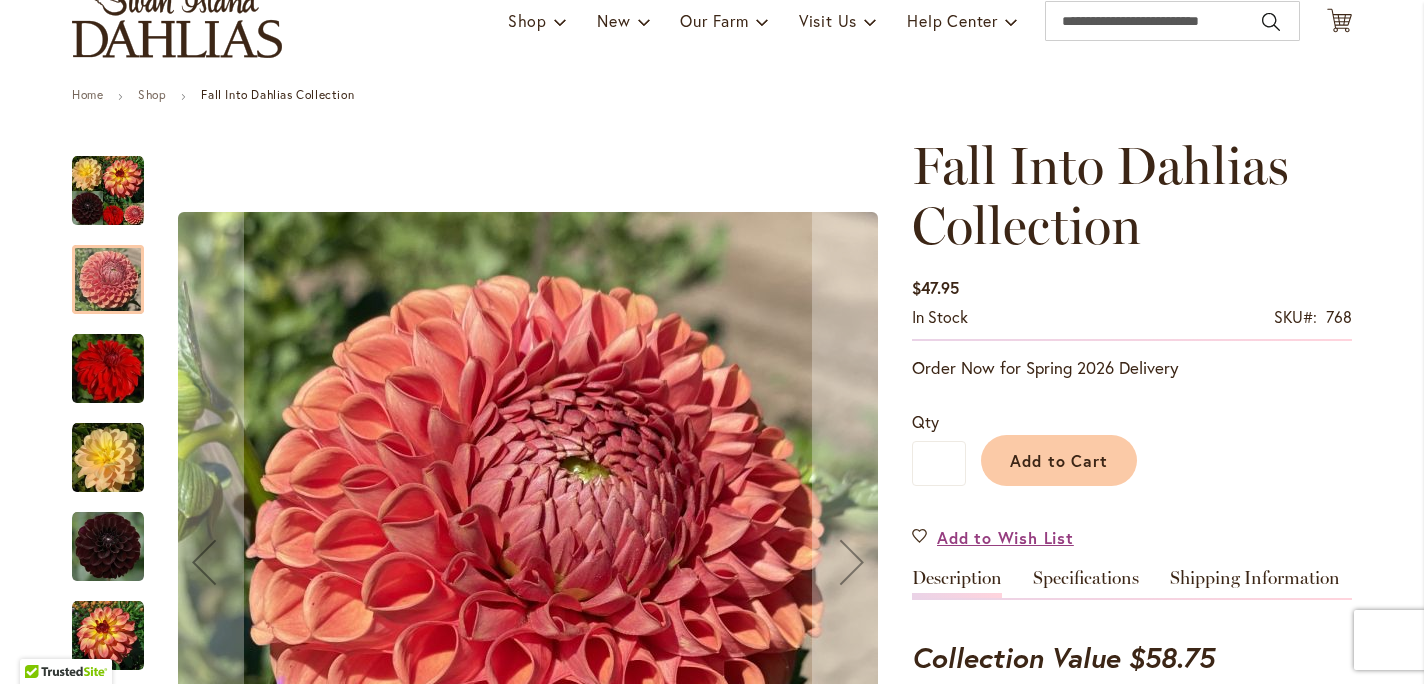 scroll, scrollTop: 0, scrollLeft: 0, axis: both 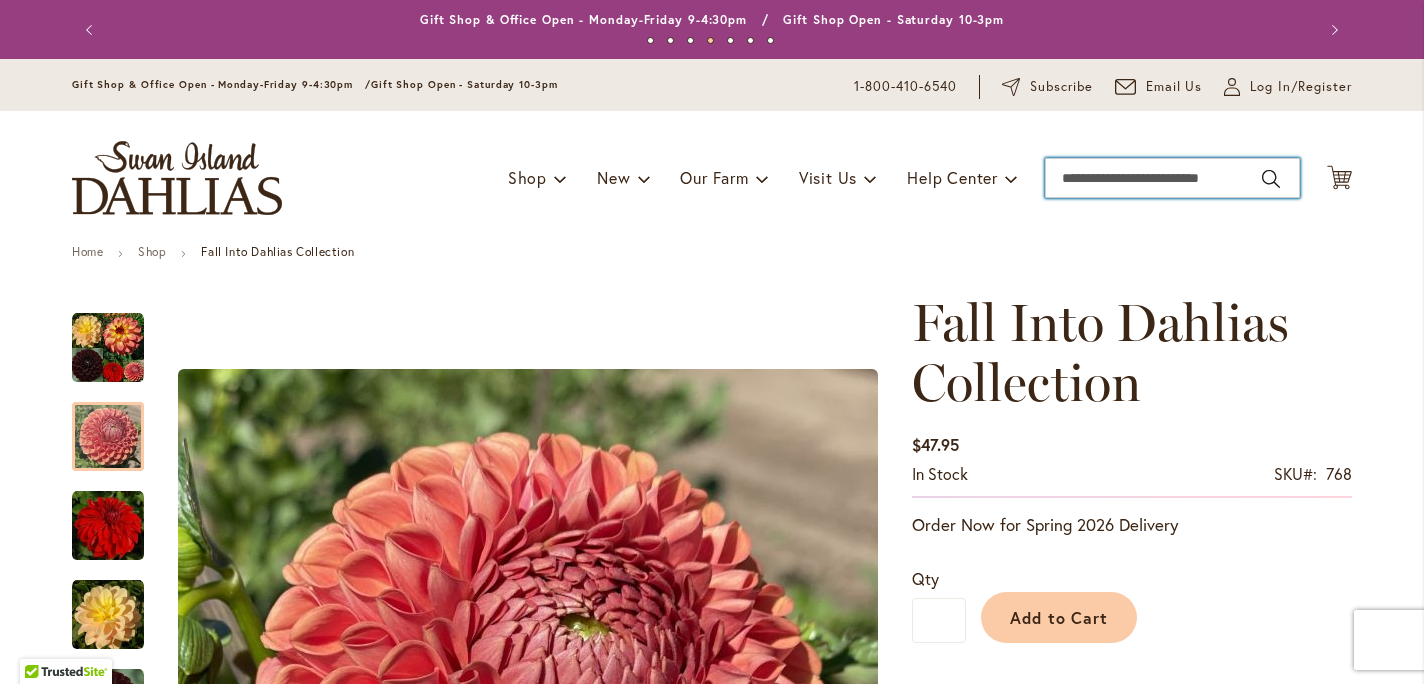 click on "Search" at bounding box center [1172, 178] 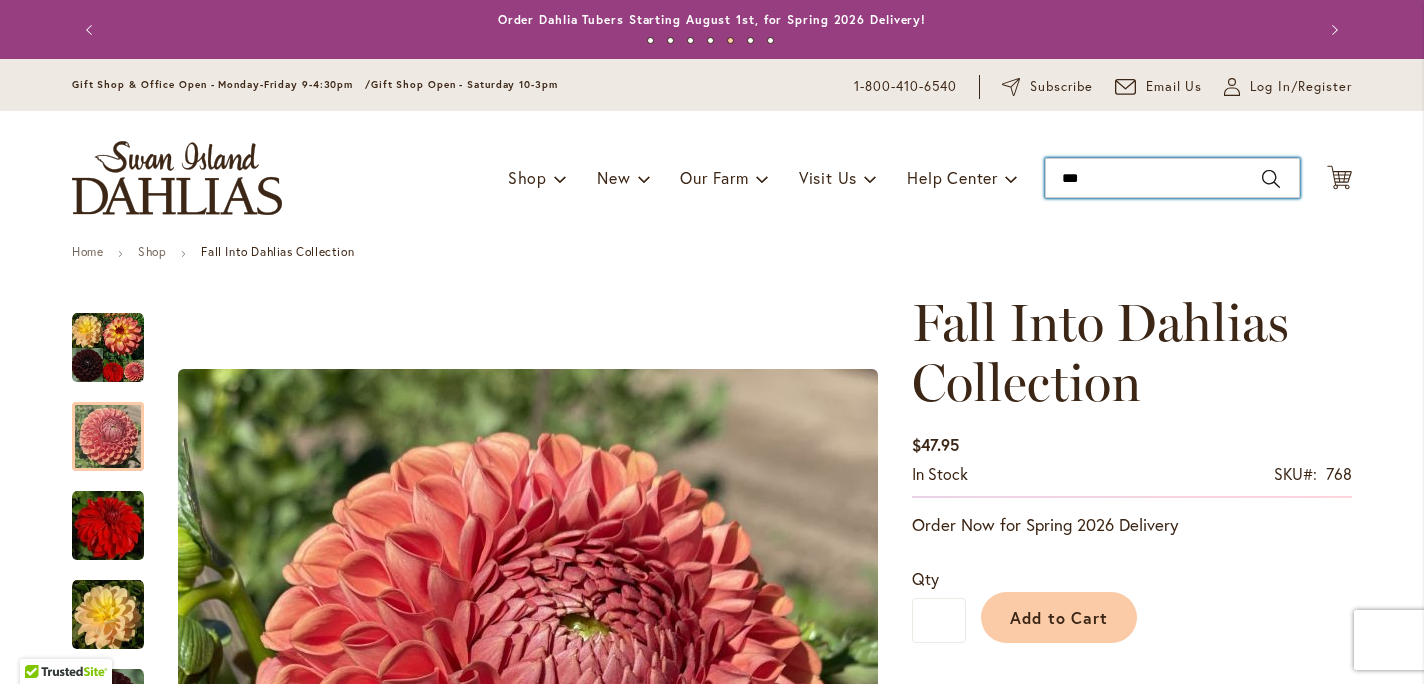 type on "****" 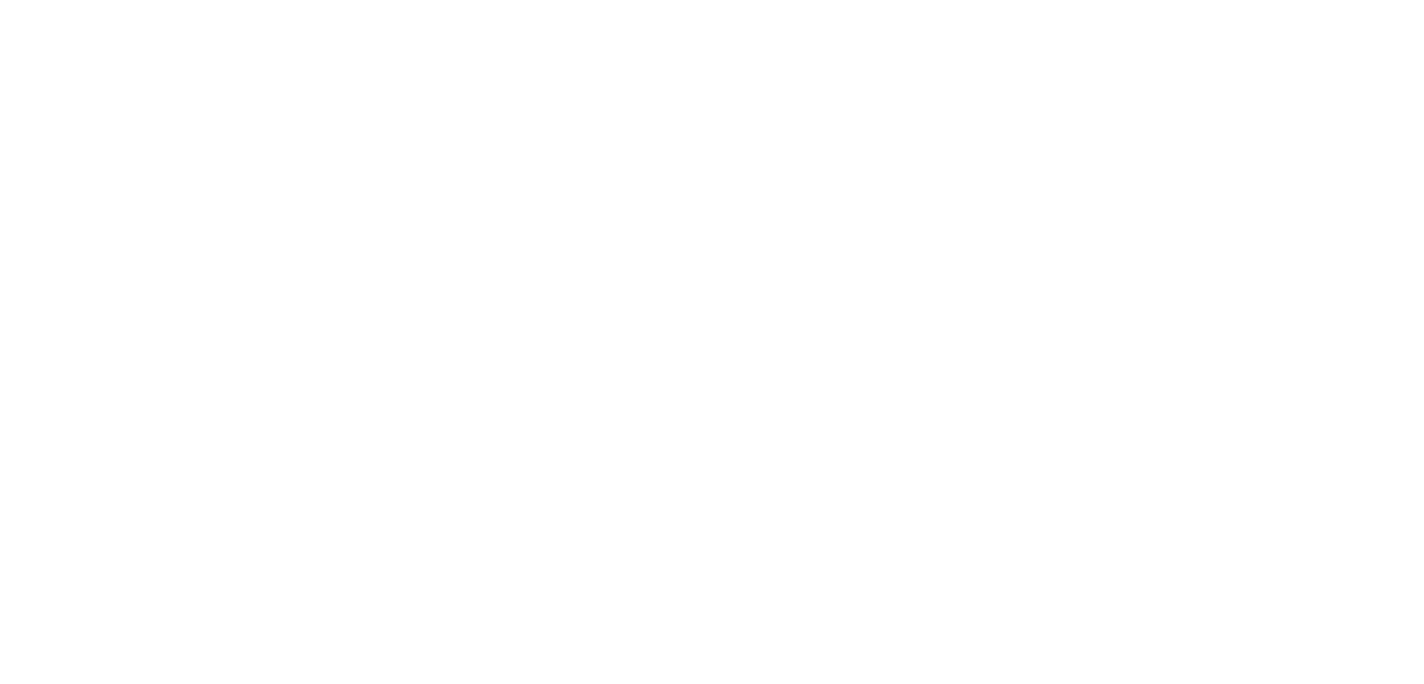 scroll, scrollTop: 0, scrollLeft: 0, axis: both 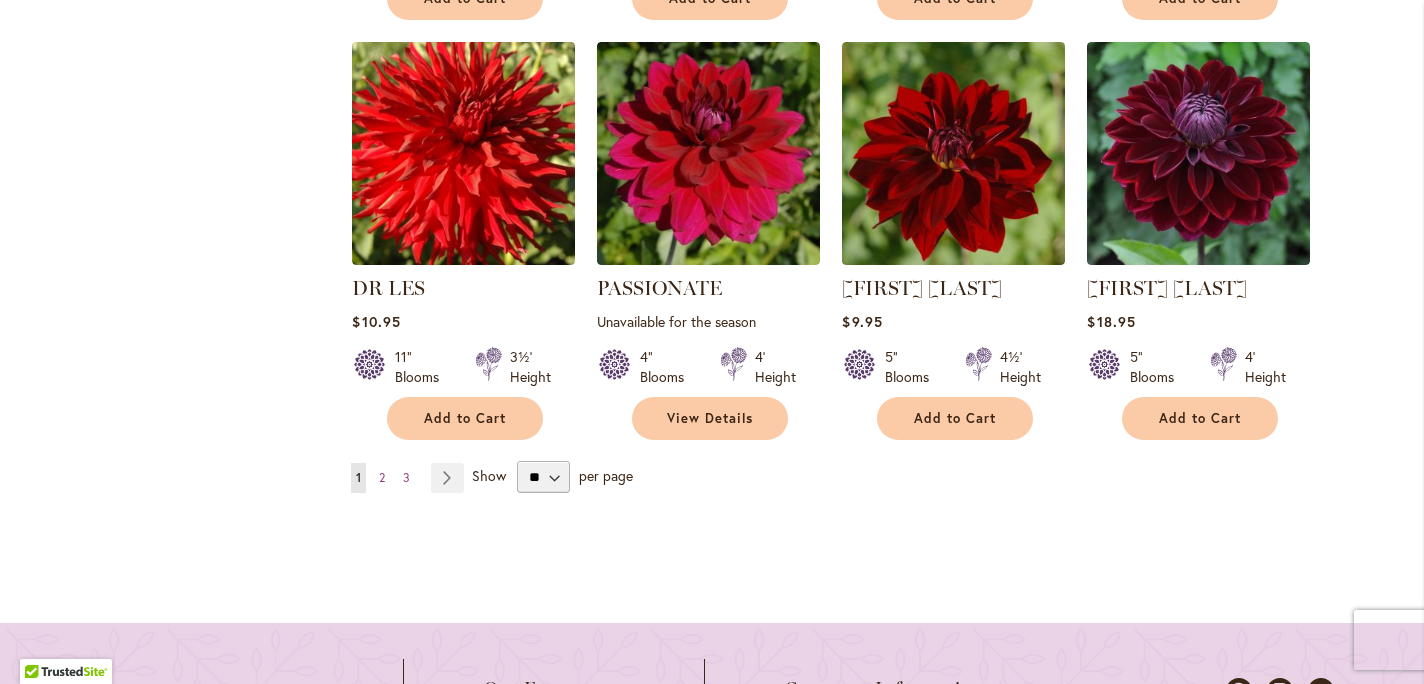 type on "**********" 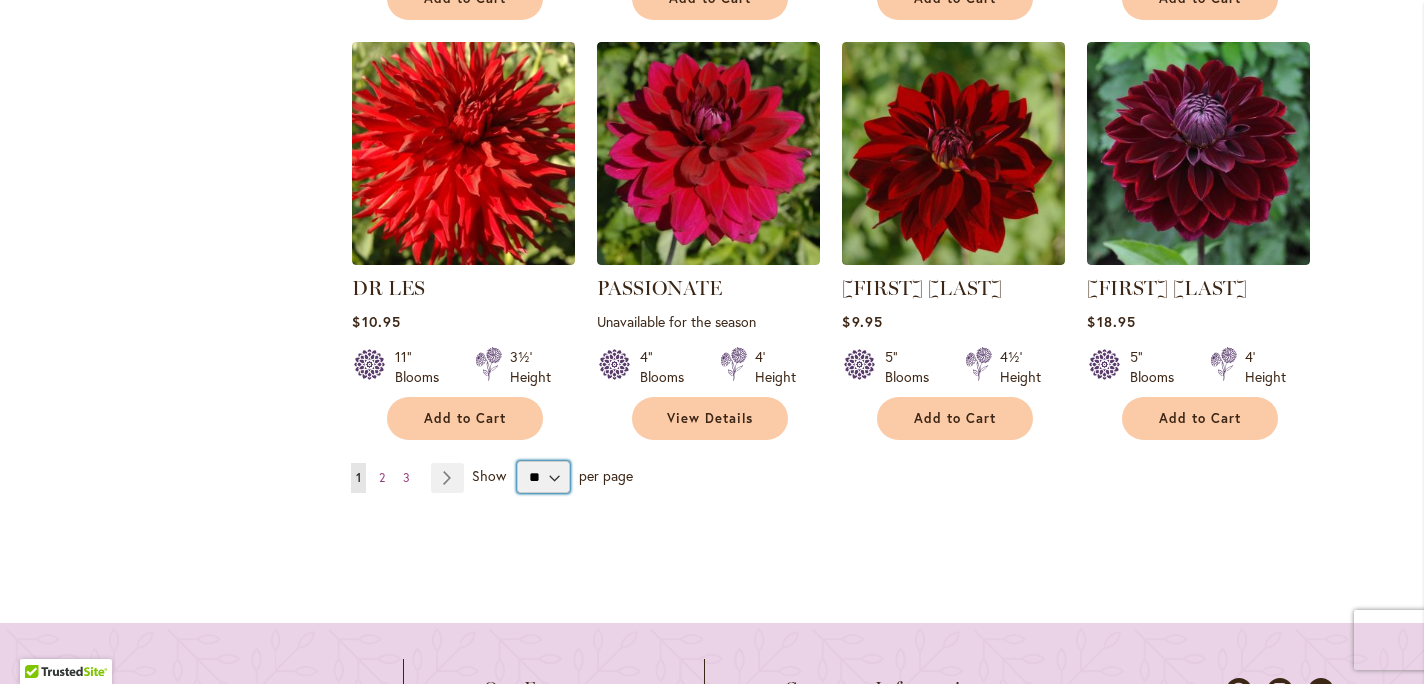 click on "**
**
**
**" at bounding box center [543, 477] 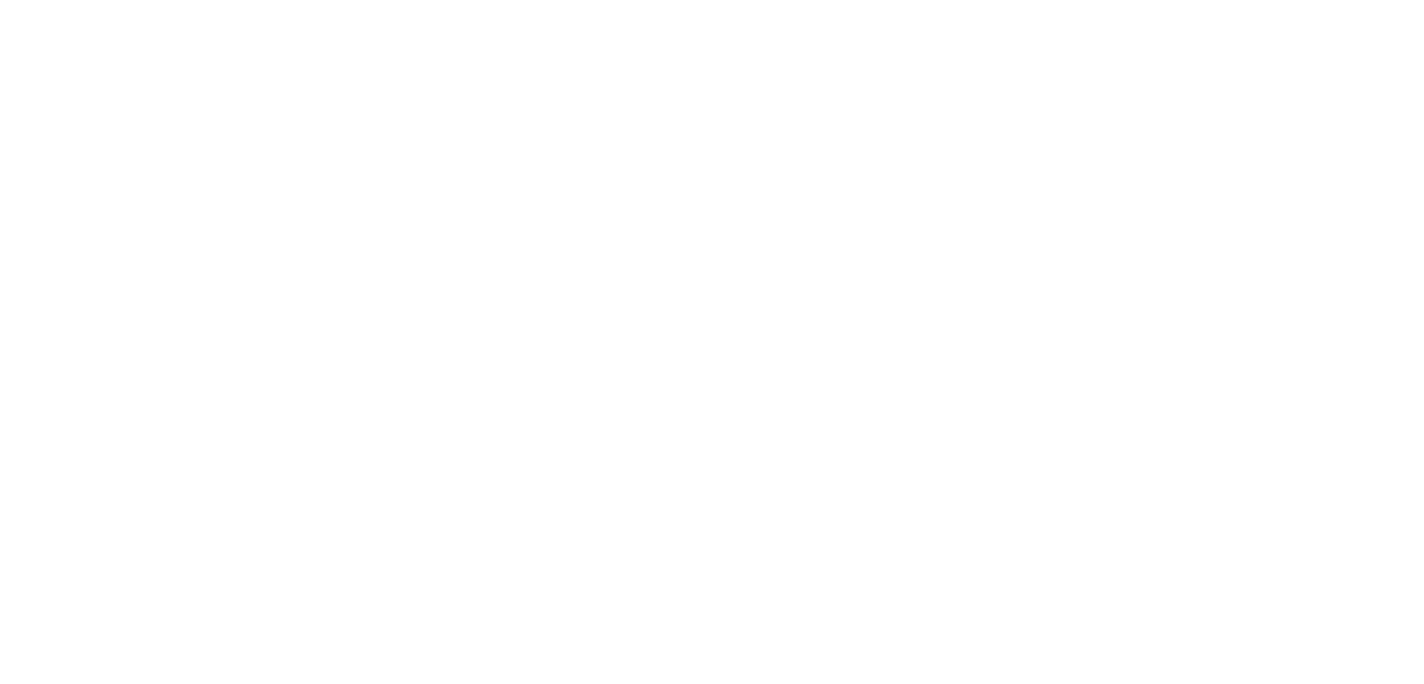 scroll, scrollTop: 0, scrollLeft: 0, axis: both 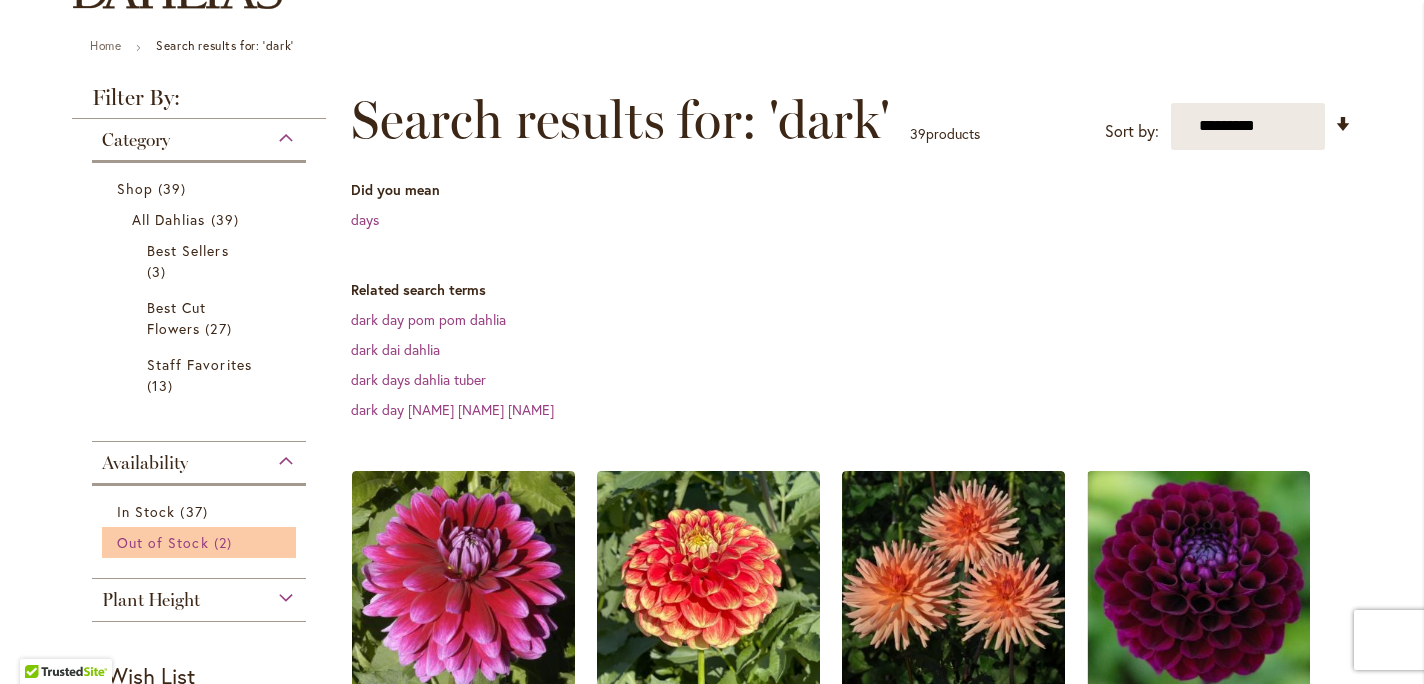 type on "**********" 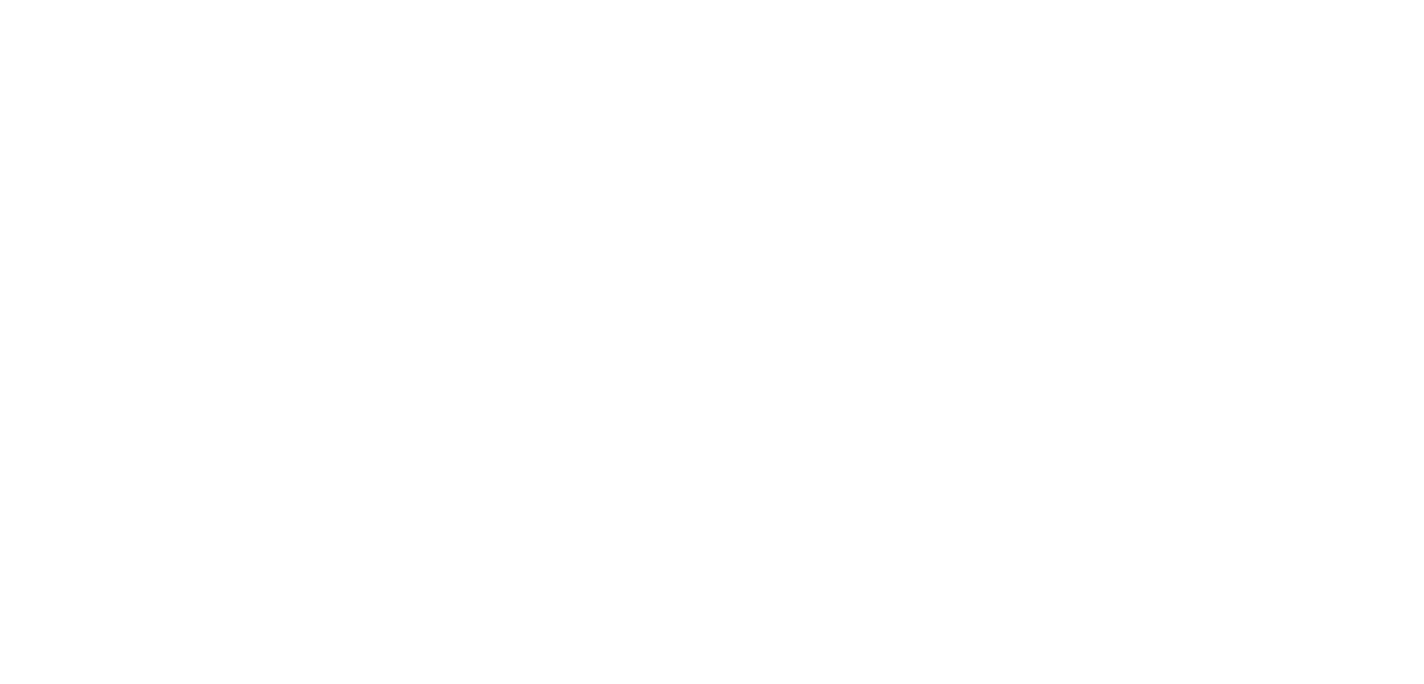 scroll, scrollTop: 0, scrollLeft: 0, axis: both 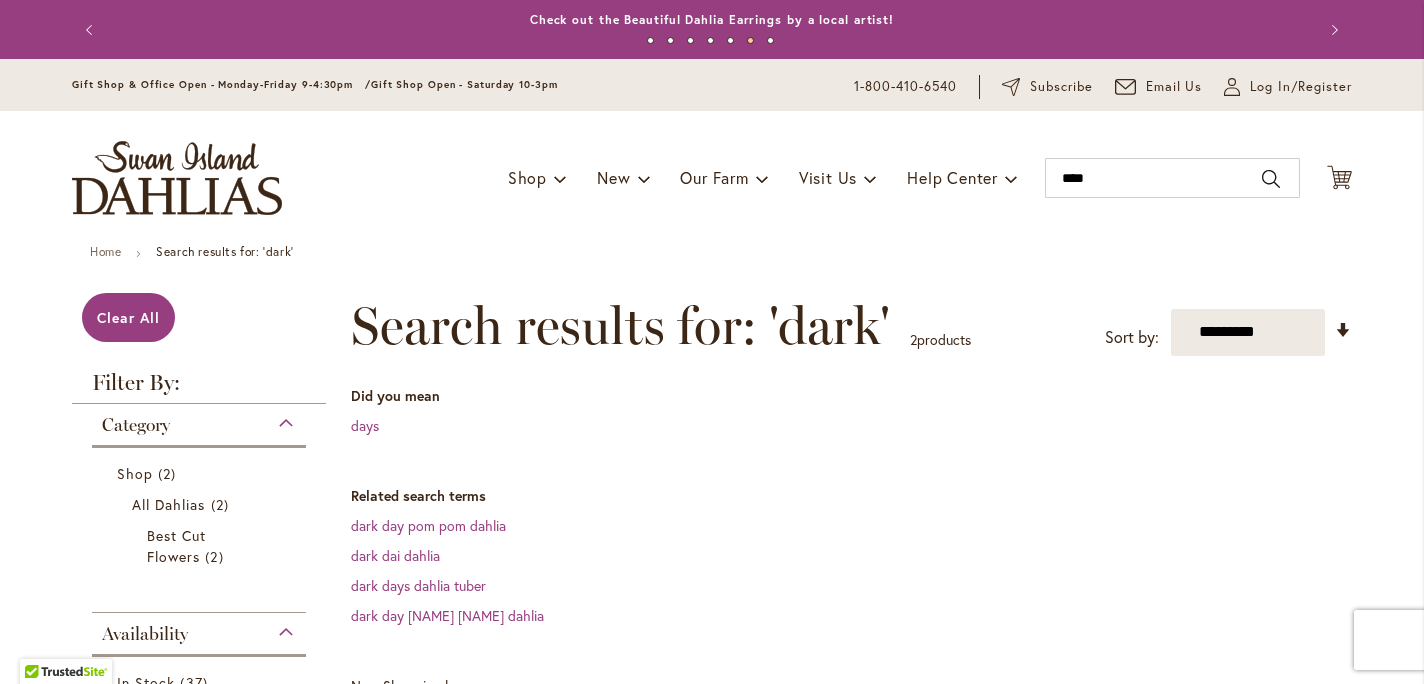 type on "**********" 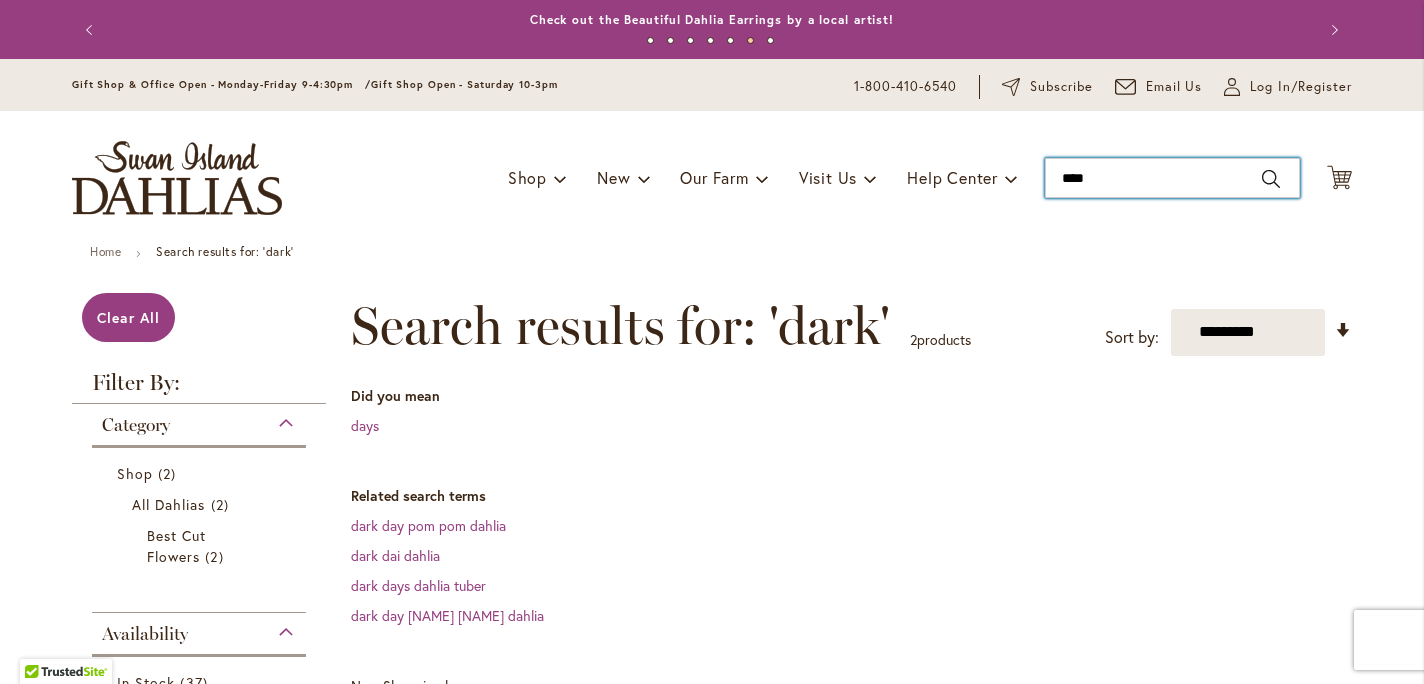 click on "****" at bounding box center [1172, 178] 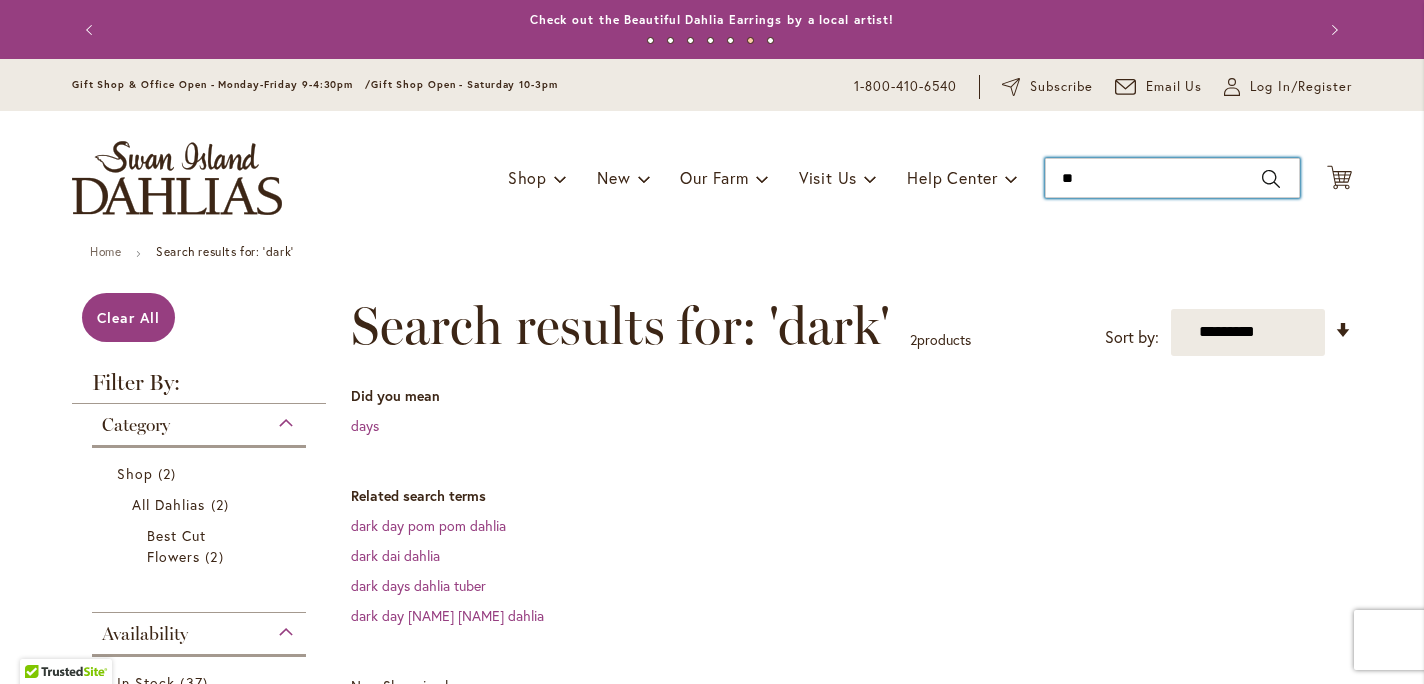 type on "*" 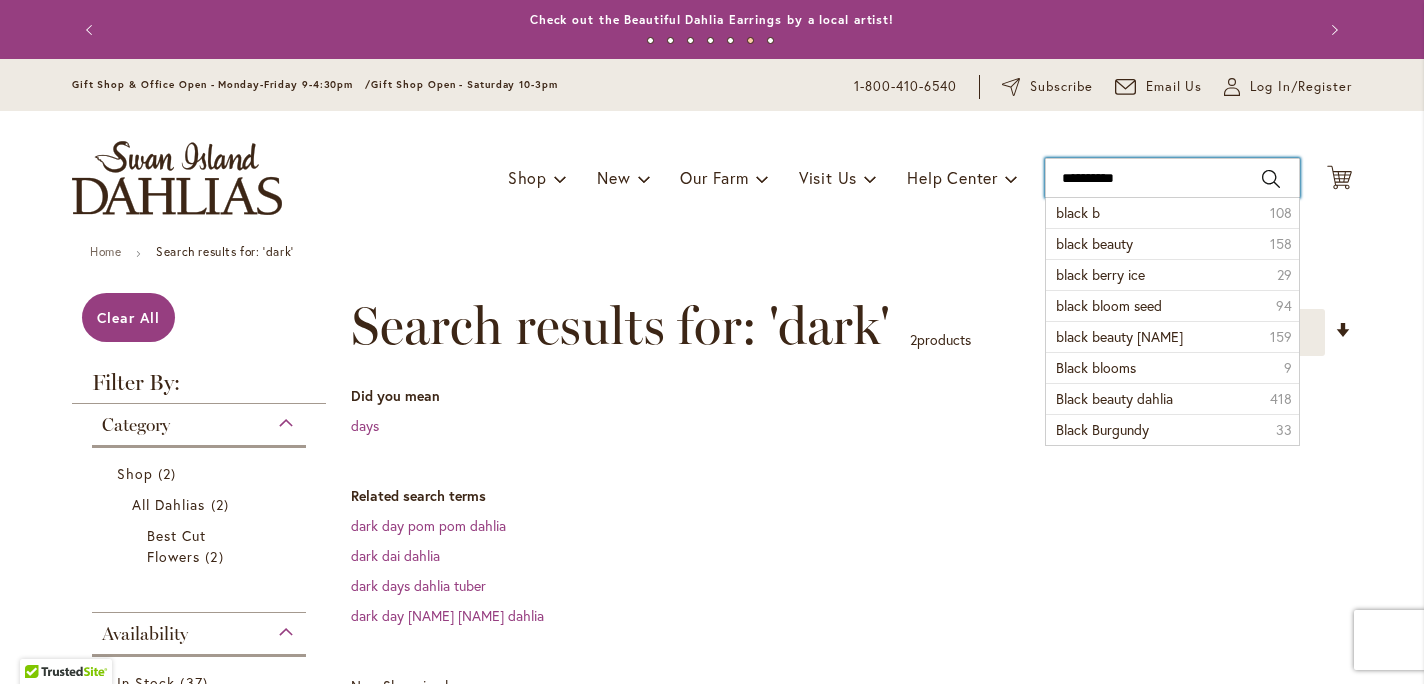 type on "**********" 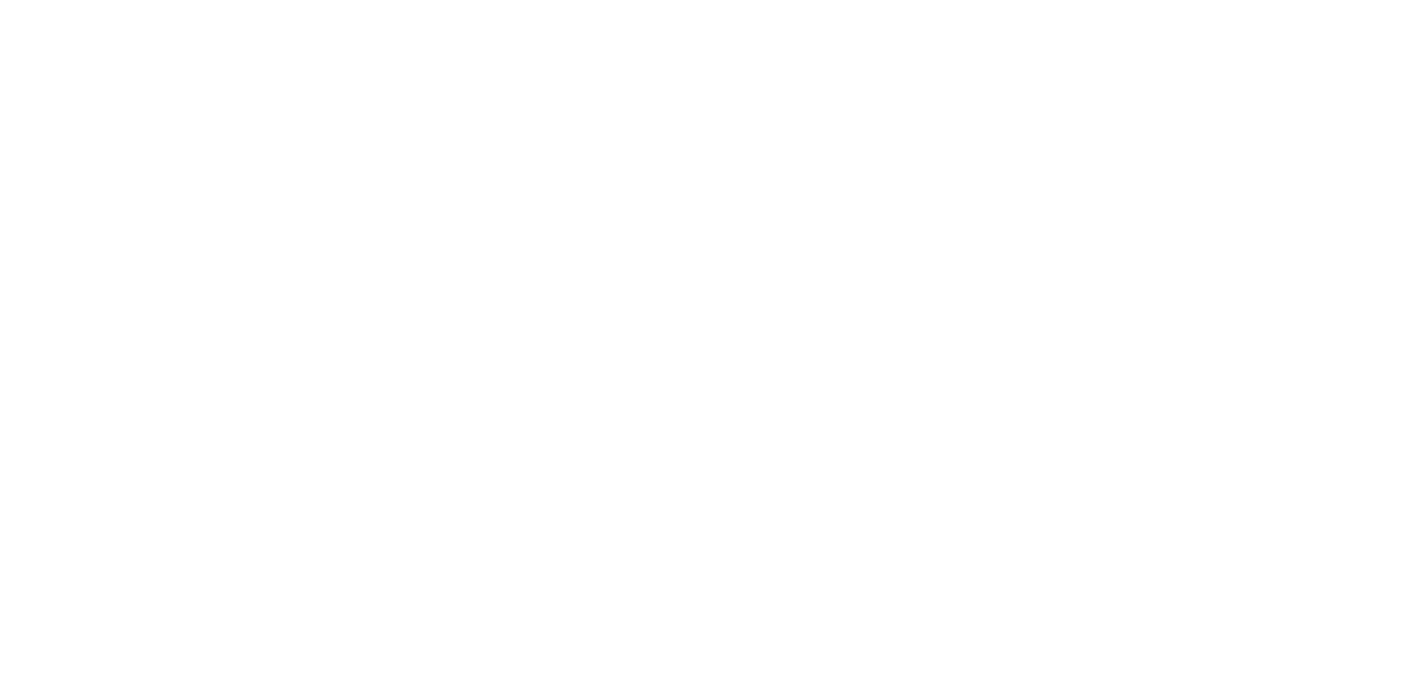 scroll, scrollTop: 0, scrollLeft: 0, axis: both 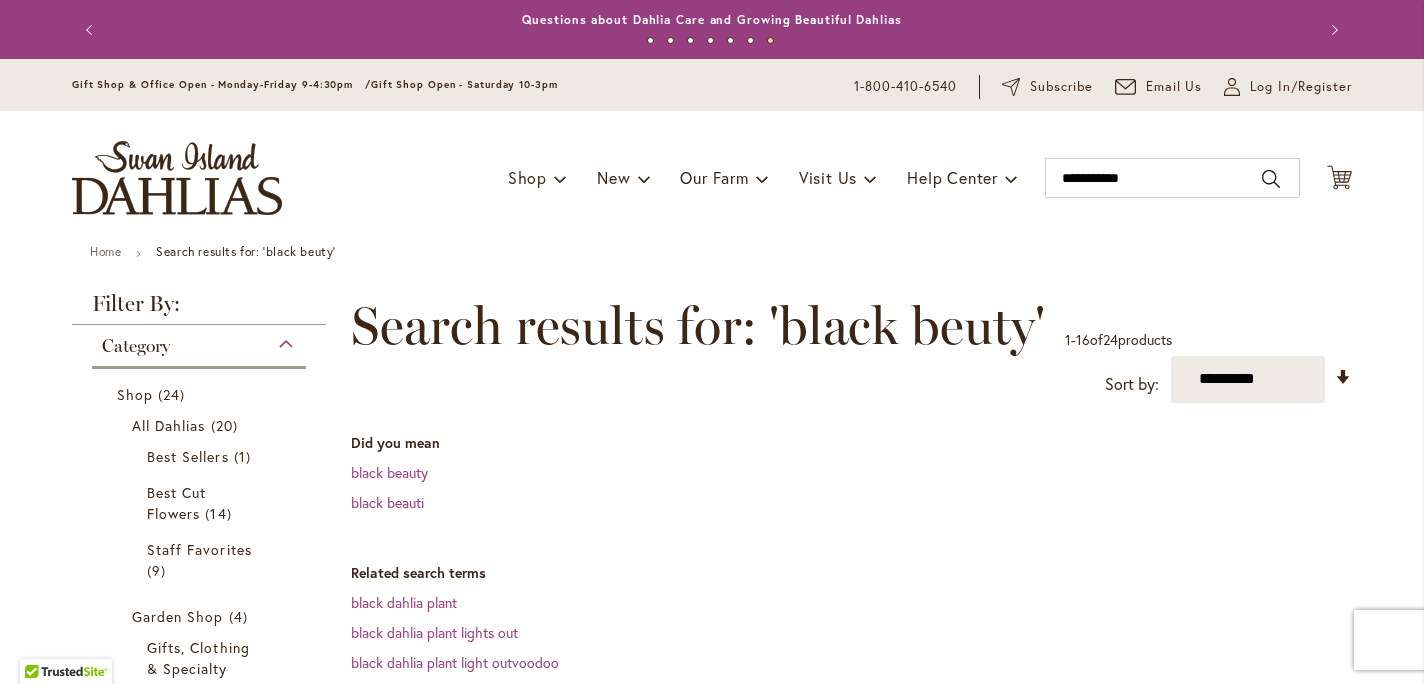 type on "**********" 